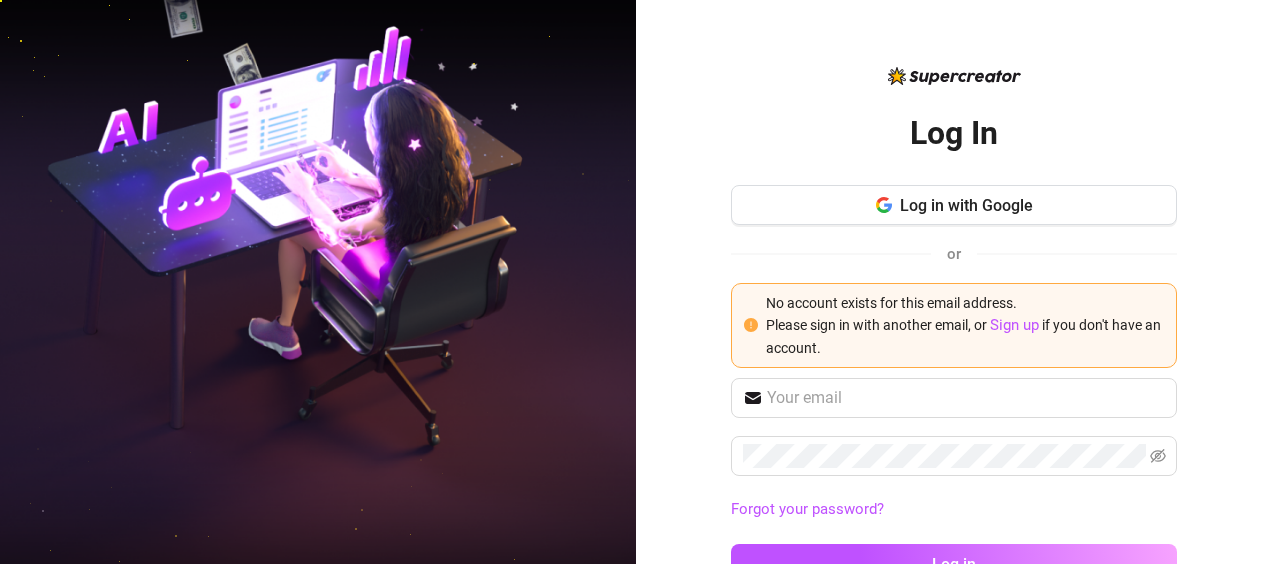 scroll, scrollTop: 0, scrollLeft: 0, axis: both 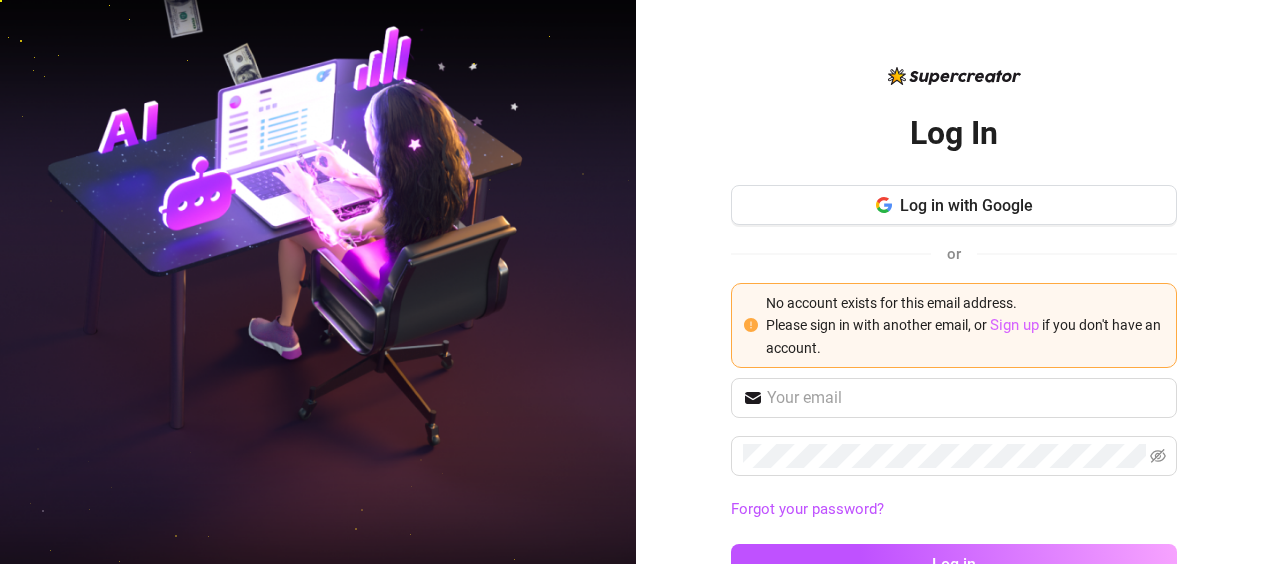 click on "Sign up" at bounding box center (1014, 325) 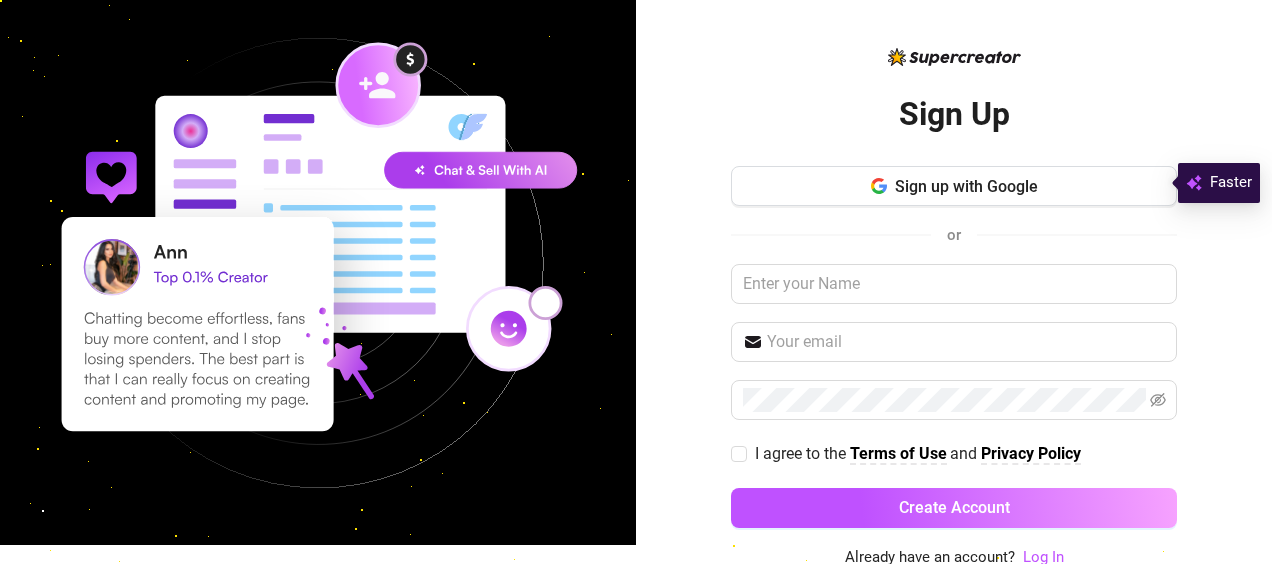 scroll, scrollTop: 22, scrollLeft: 0, axis: vertical 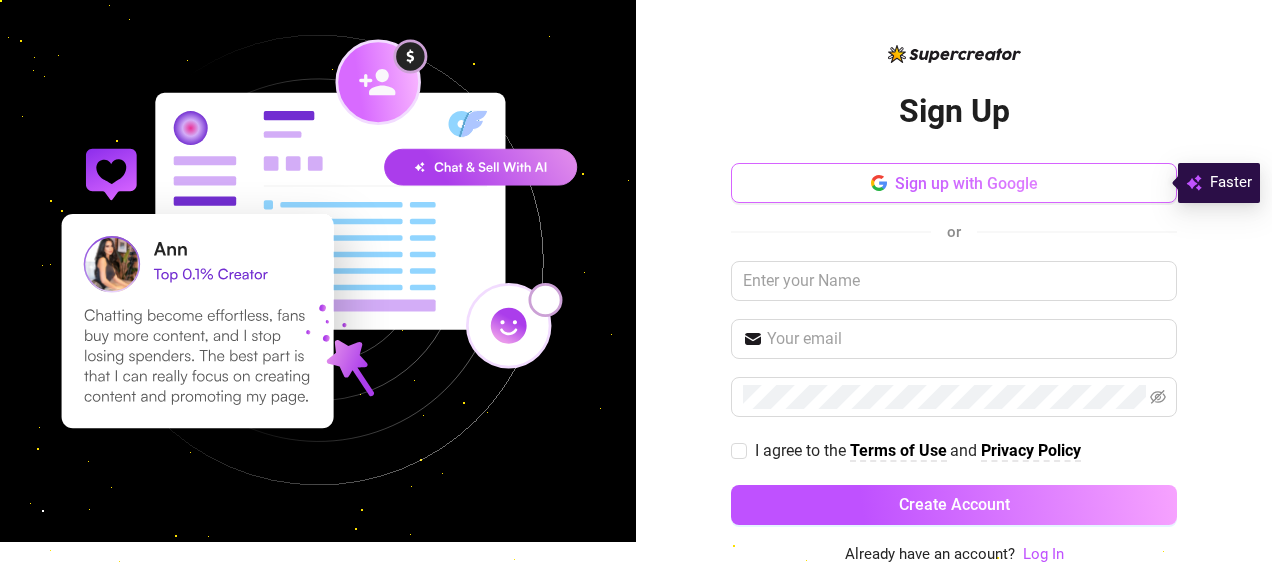 click on "Sign up with Google" at bounding box center [966, 183] 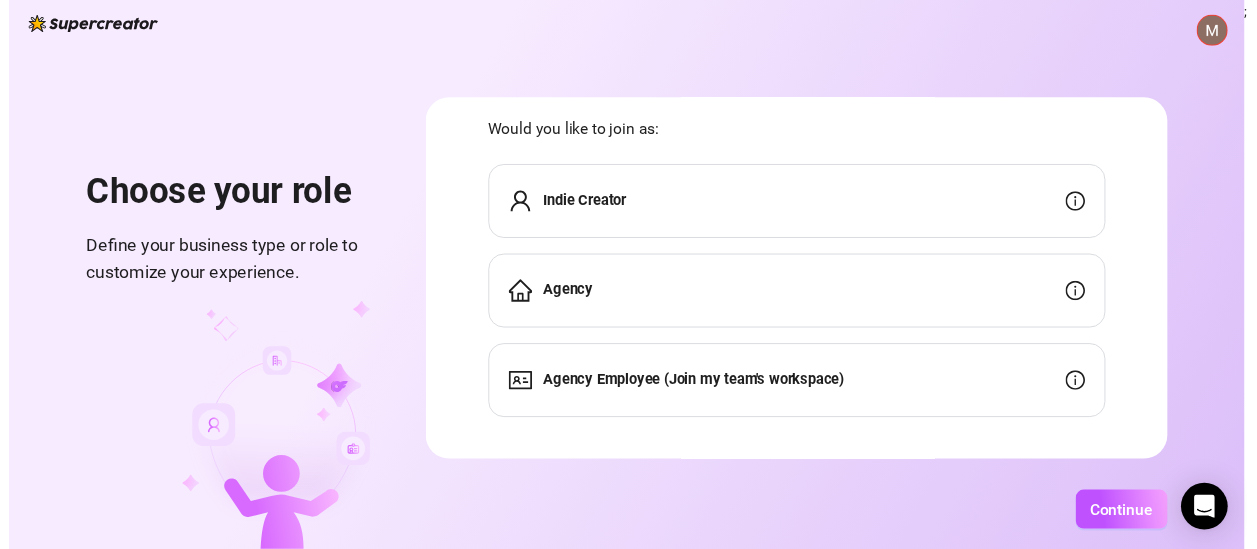 scroll, scrollTop: 66, scrollLeft: 0, axis: vertical 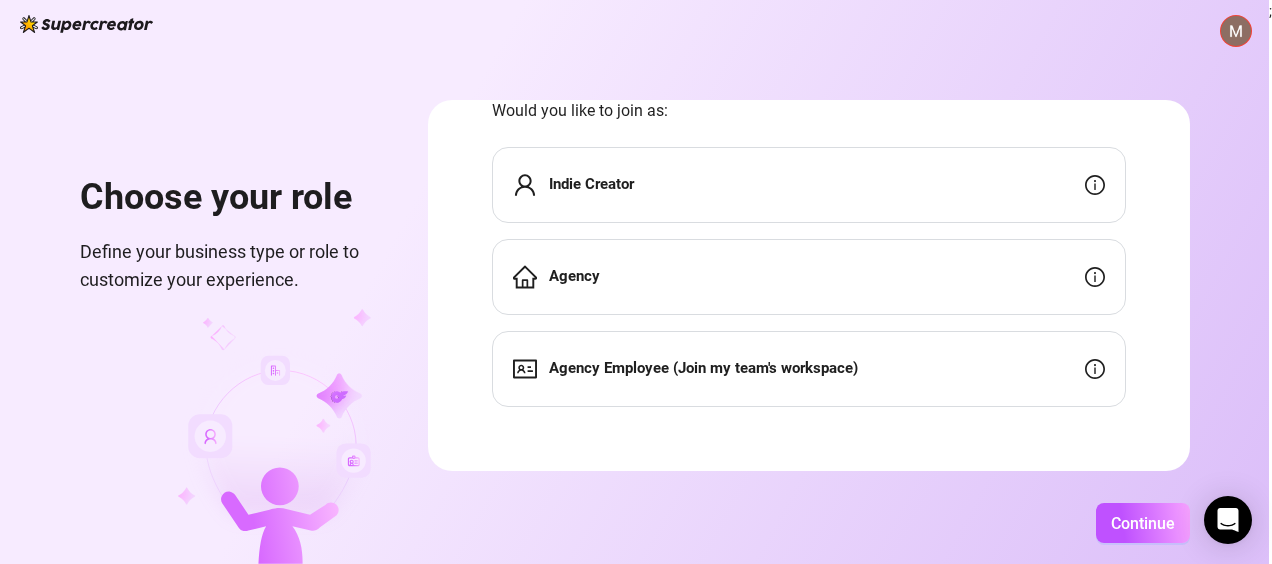 click on "Indie Creator" at bounding box center [809, 185] 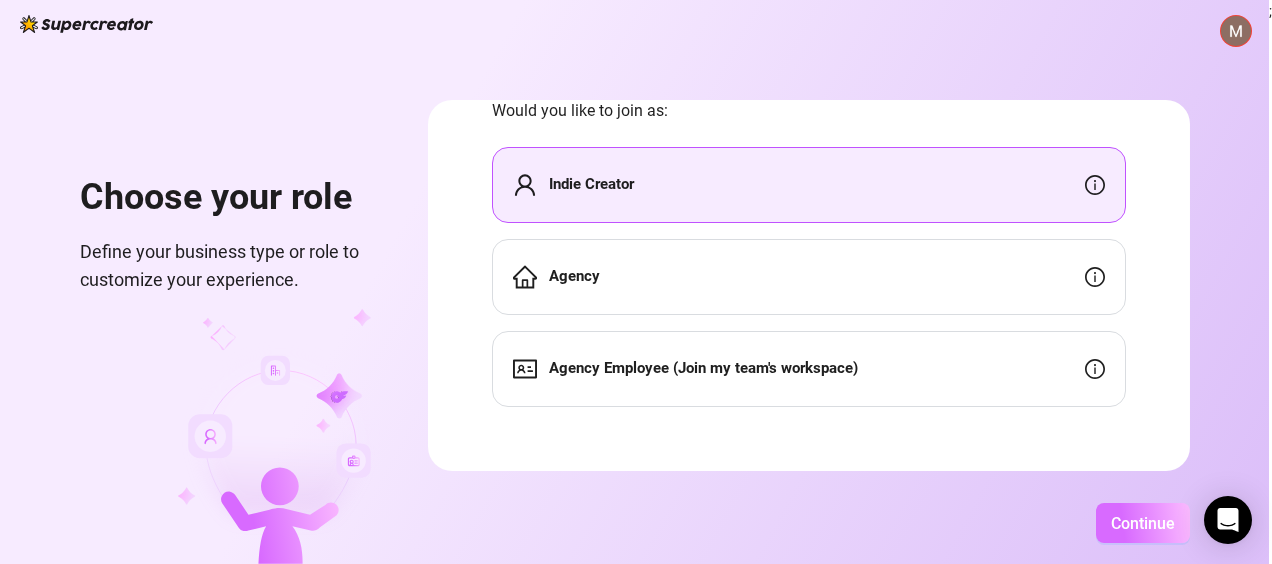 click on "Continue" at bounding box center (1143, 523) 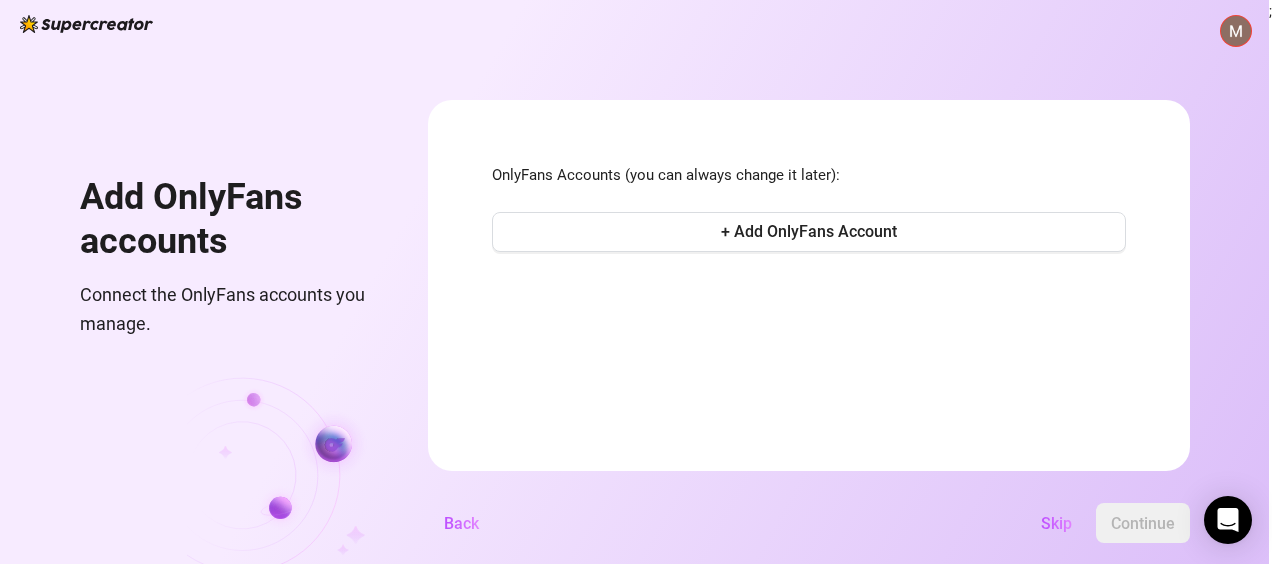 scroll, scrollTop: 0, scrollLeft: 0, axis: both 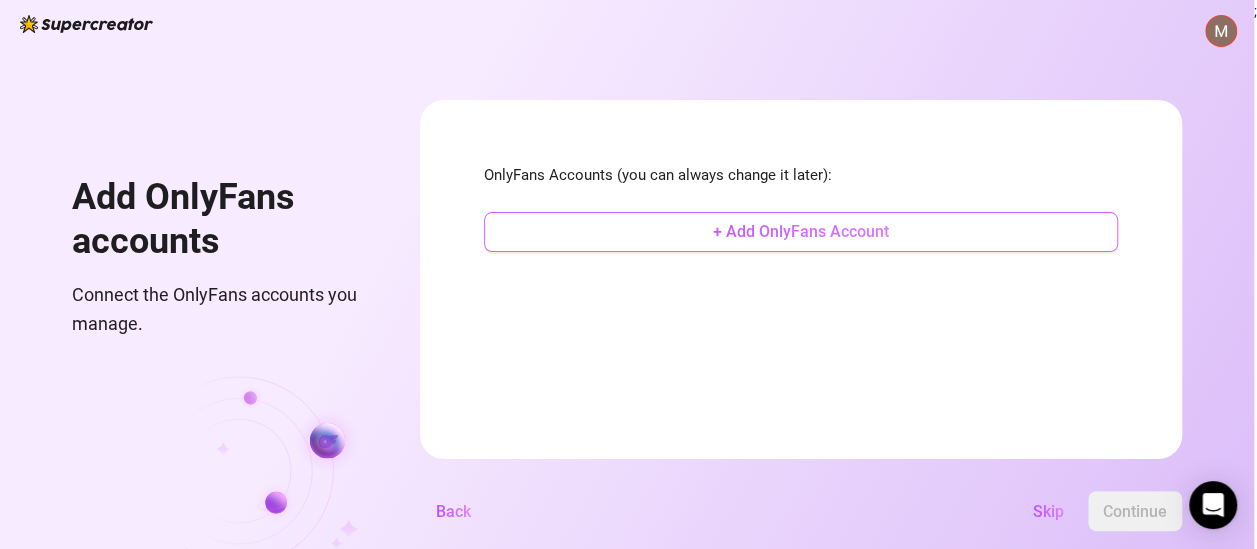 click on "+ Add OnlyFans Account" at bounding box center (801, 231) 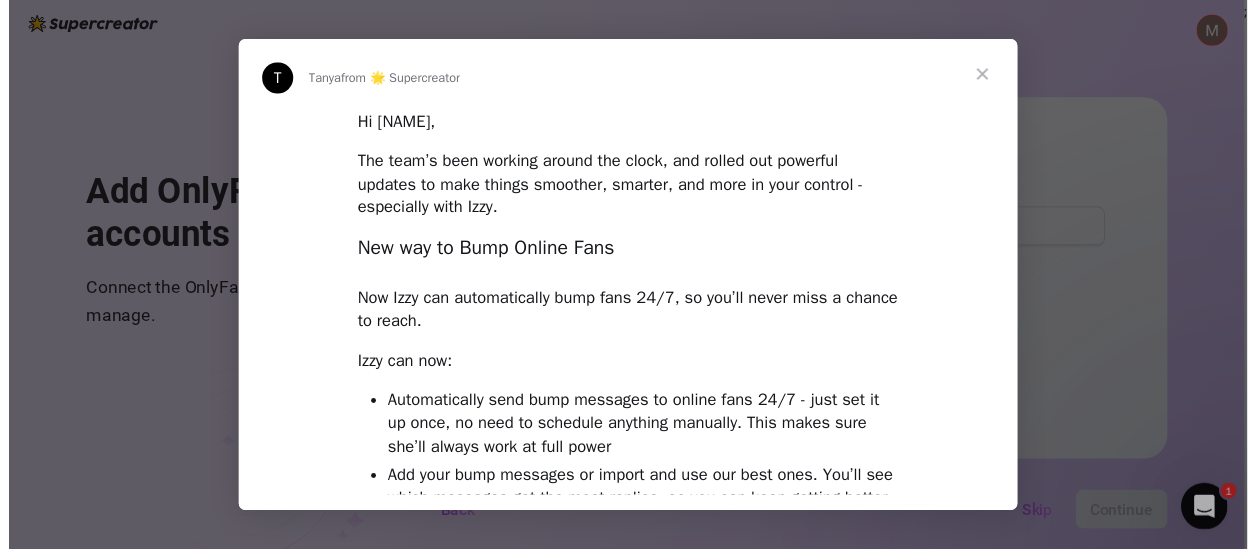 scroll, scrollTop: 0, scrollLeft: 0, axis: both 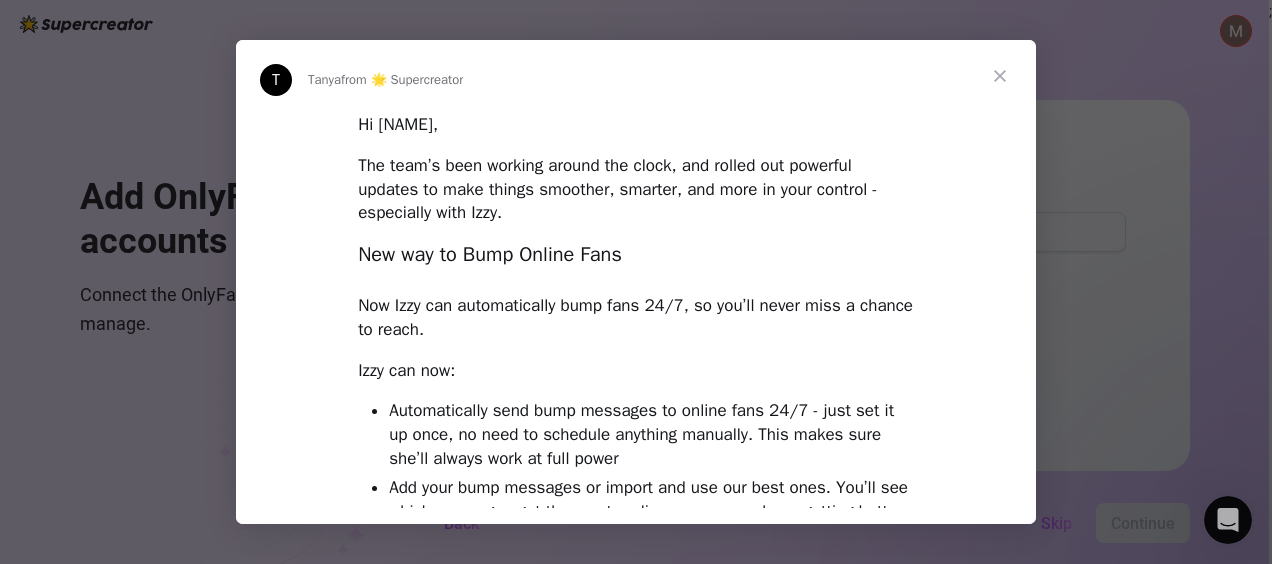 click at bounding box center (1000, 76) 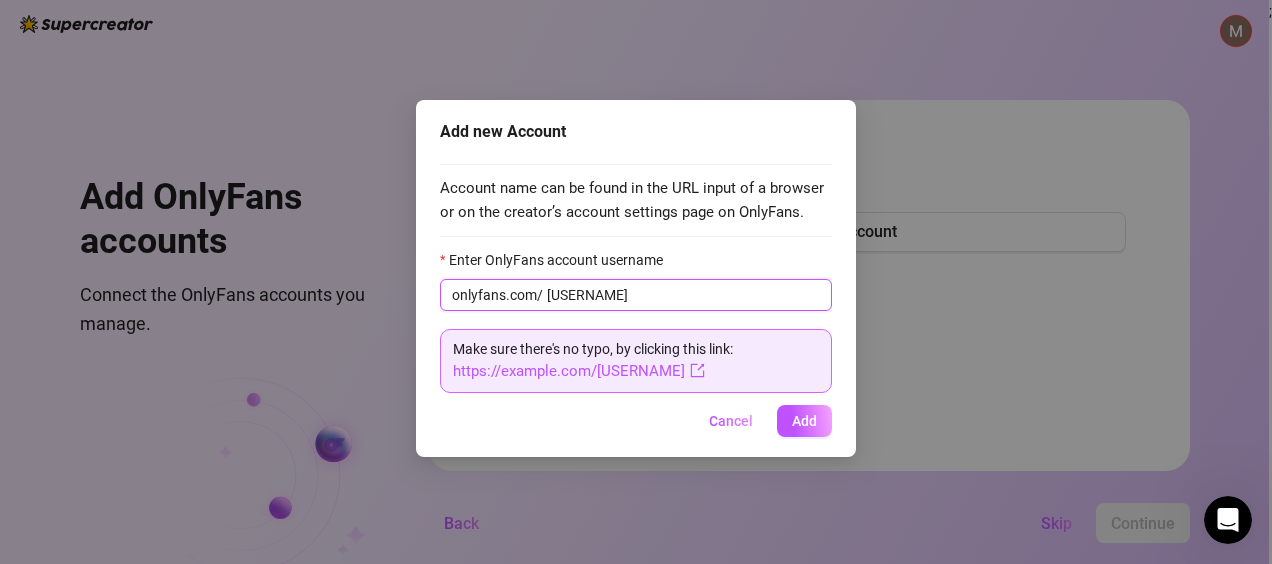 click on "[USERNAME]" at bounding box center [683, 295] 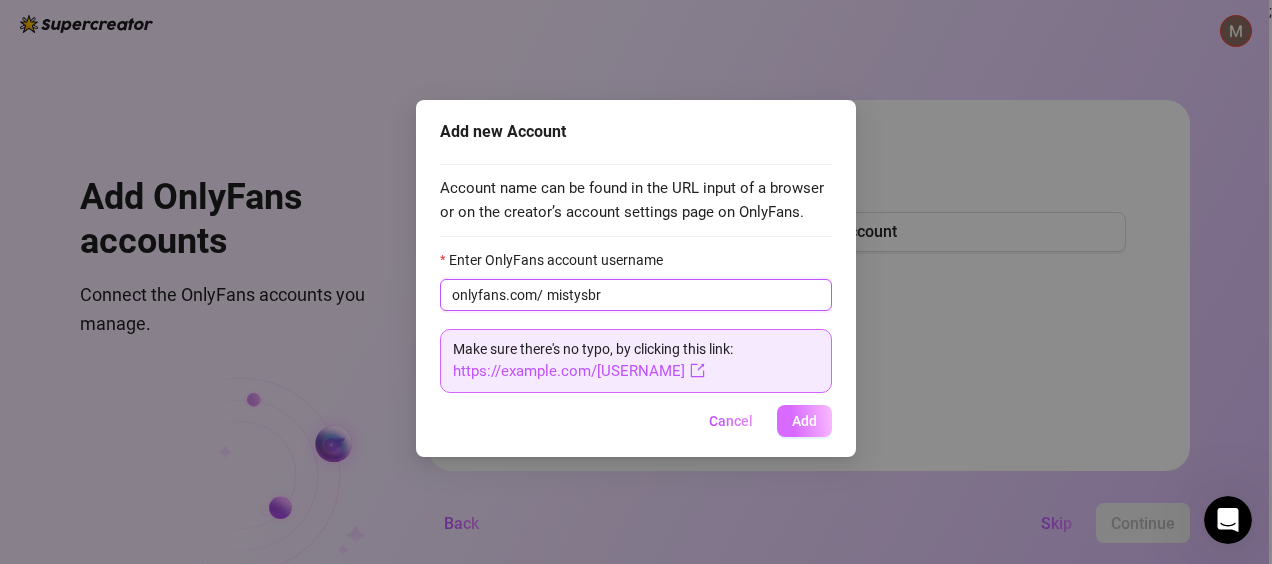 type on "mistysbr" 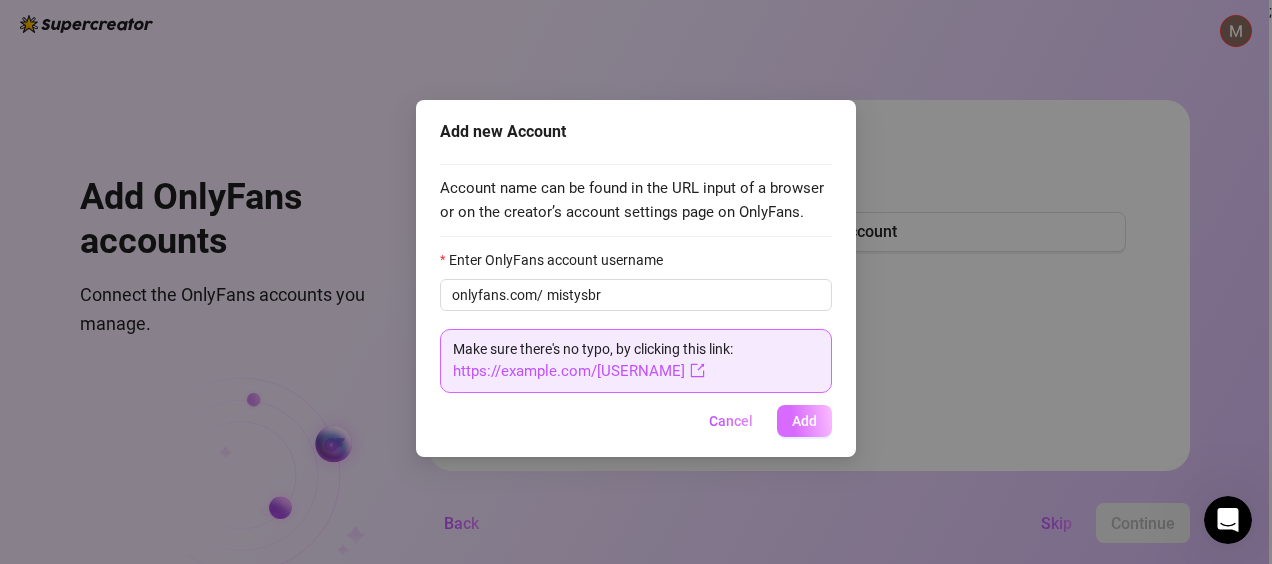 click on "Add" at bounding box center [804, 421] 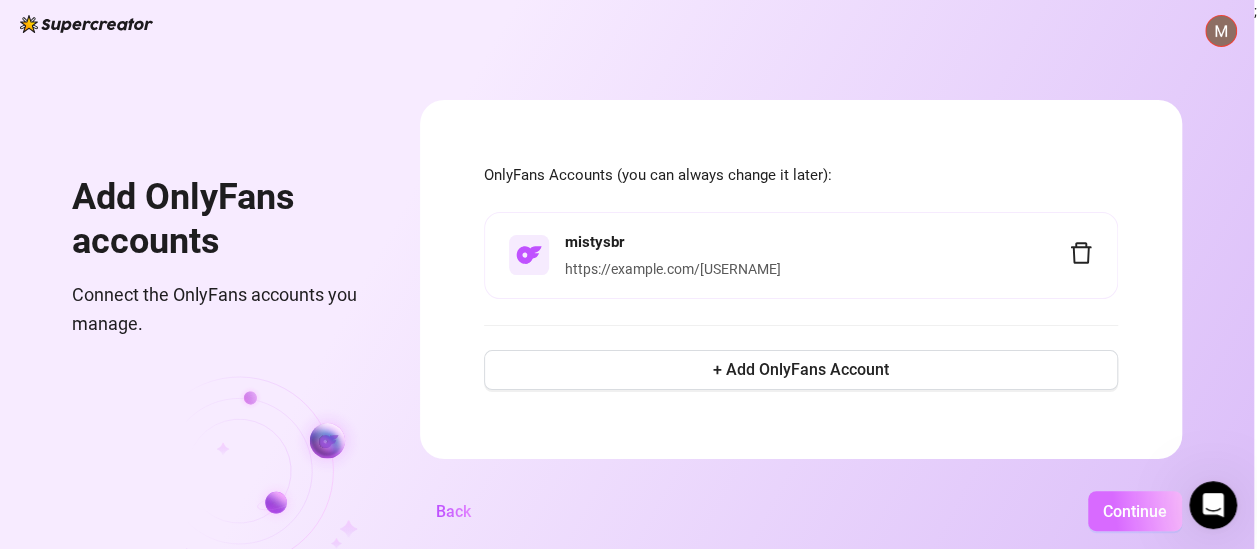 click on "Continue" at bounding box center (1135, 511) 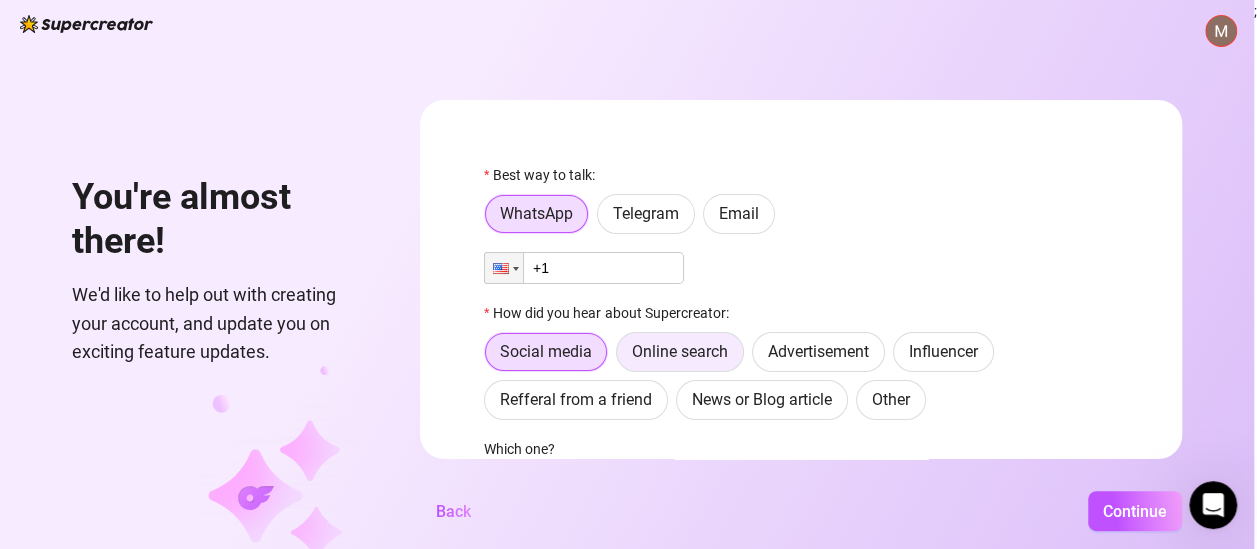 click on "Online search" at bounding box center (680, 352) 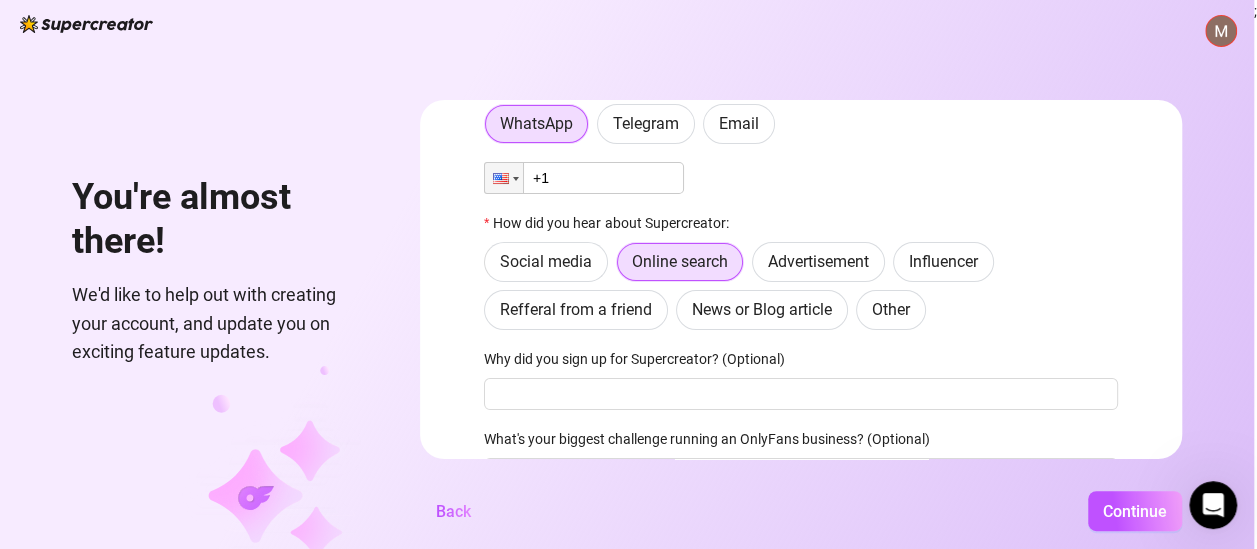 scroll, scrollTop: 0, scrollLeft: 0, axis: both 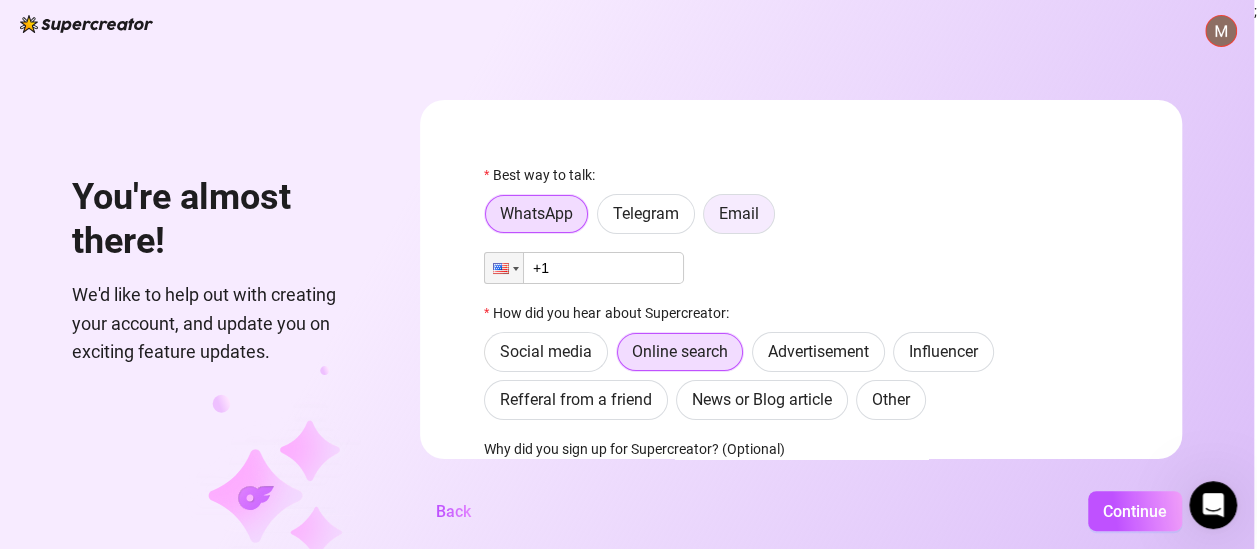 click on "Email" at bounding box center (739, 213) 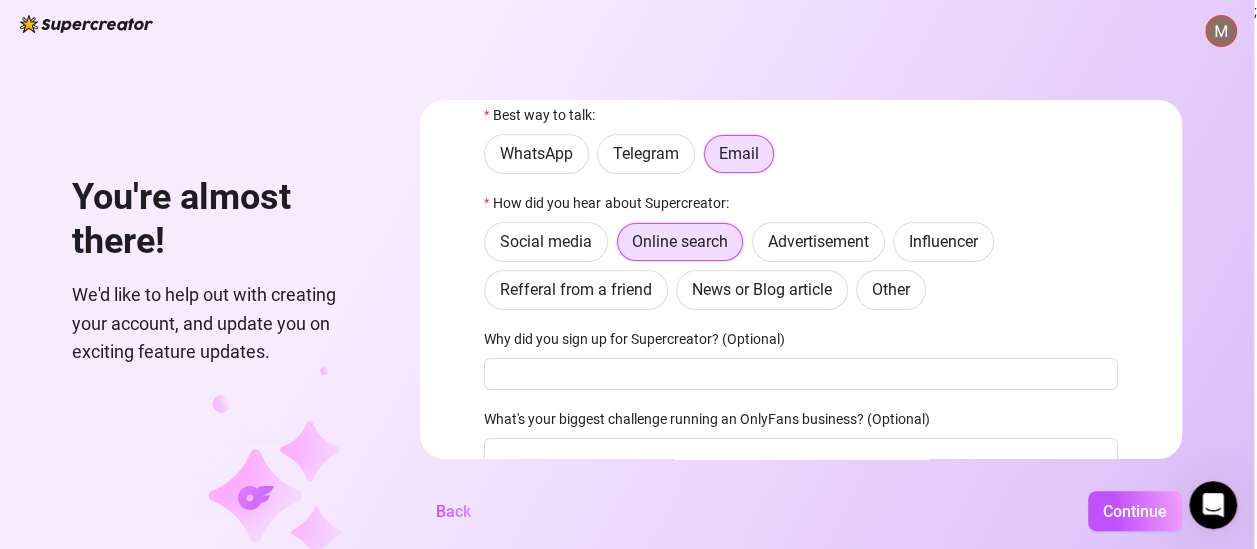 scroll, scrollTop: 140, scrollLeft: 0, axis: vertical 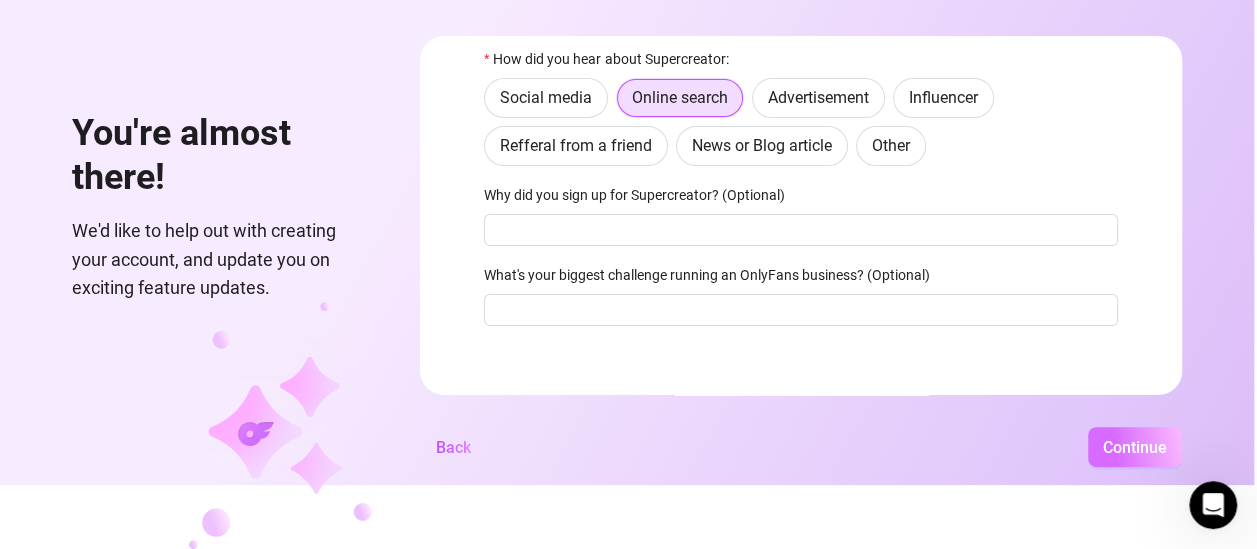 click on "Continue" at bounding box center (1135, 447) 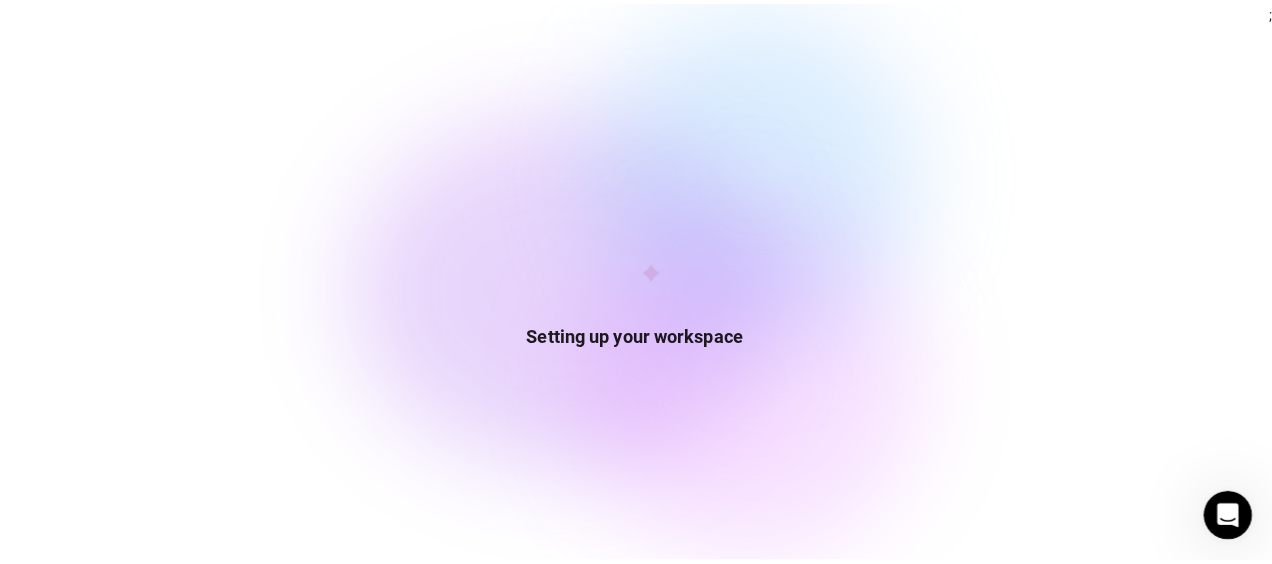 scroll, scrollTop: 0, scrollLeft: 0, axis: both 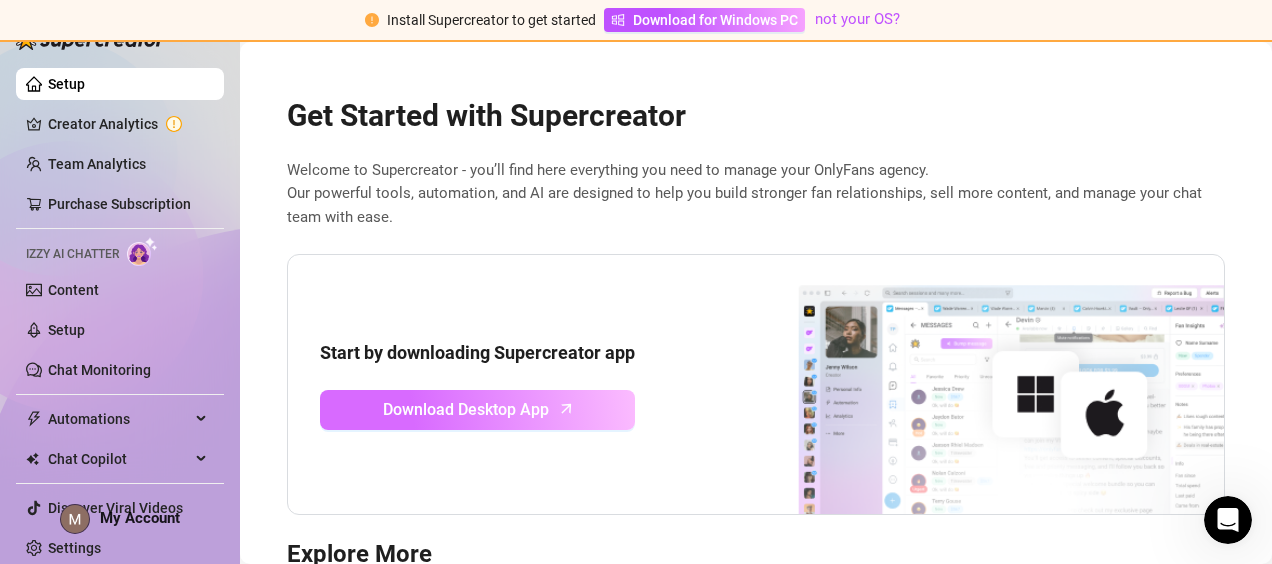 click on "Download Desktop App" at bounding box center (466, 409) 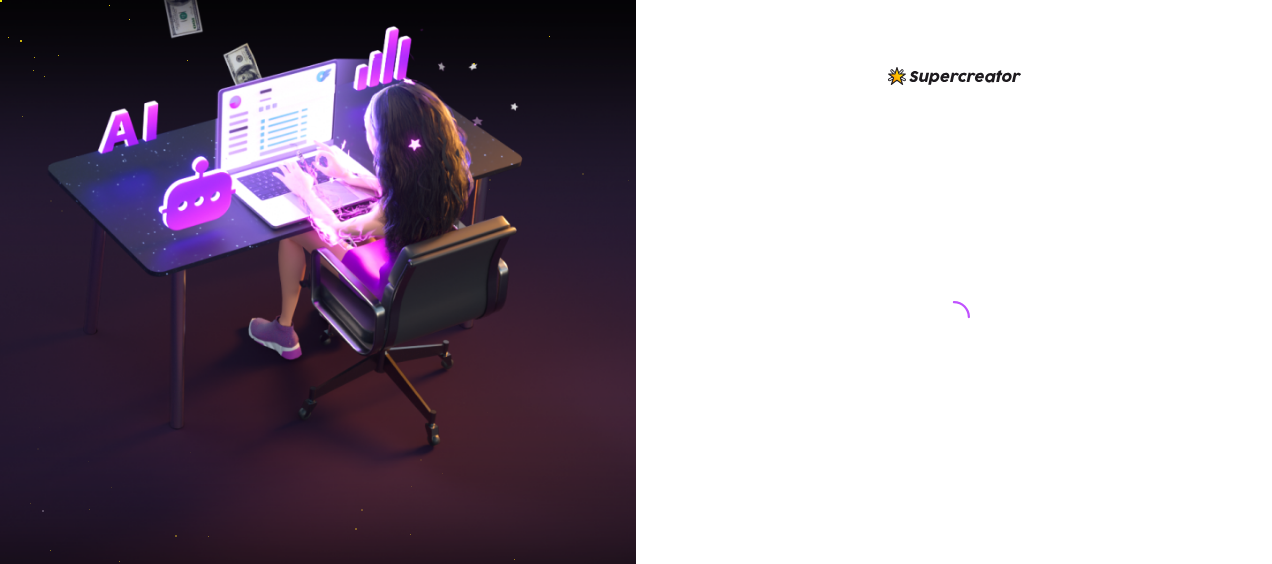 scroll, scrollTop: 0, scrollLeft: 0, axis: both 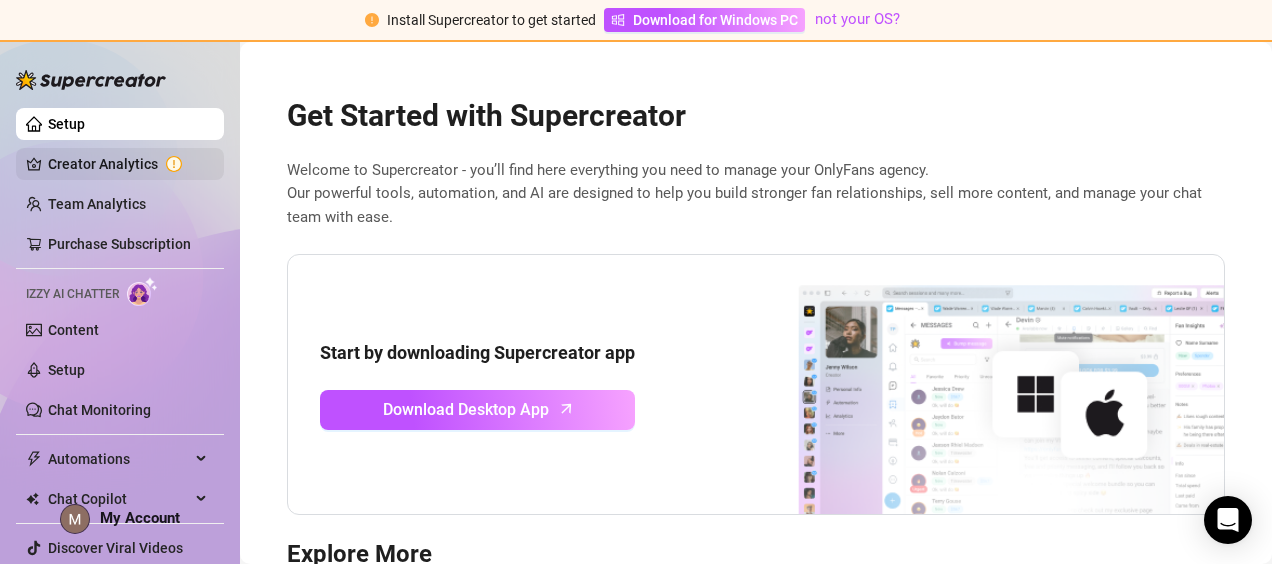 click on "Creator Analytics" at bounding box center [128, 164] 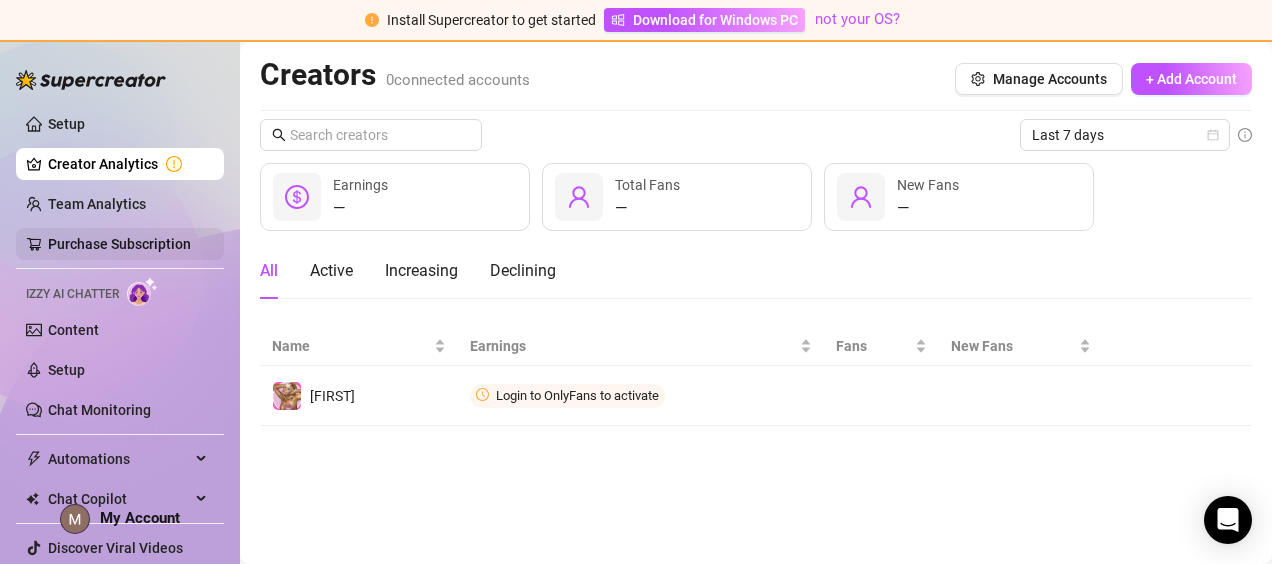 click on "Purchase Subscription" at bounding box center [119, 244] 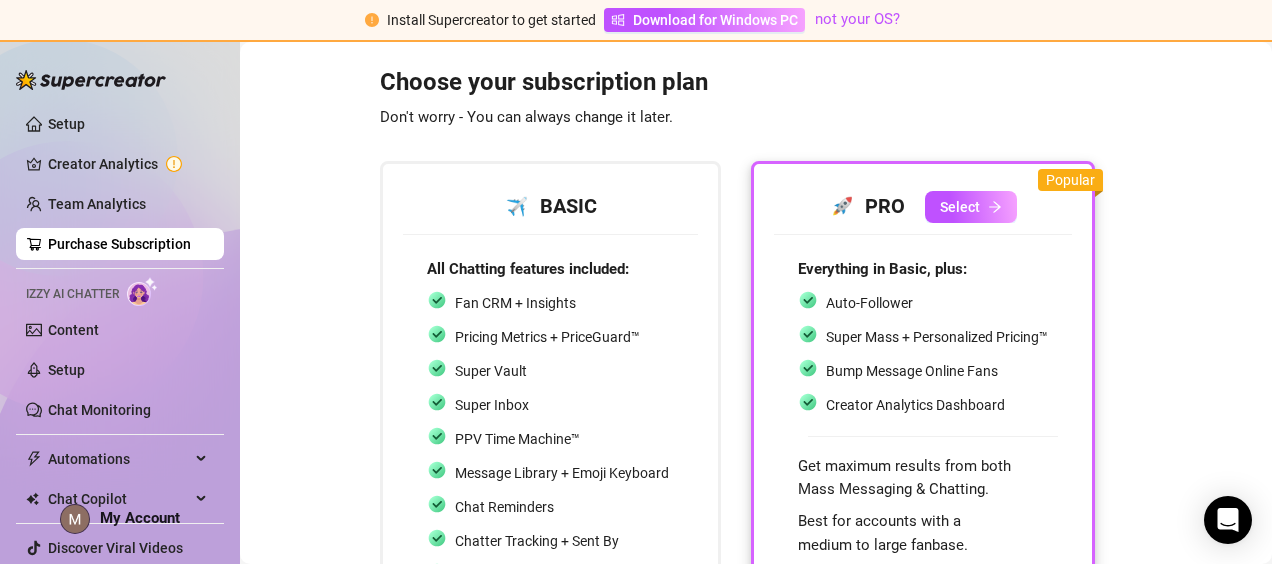 scroll, scrollTop: 0, scrollLeft: 0, axis: both 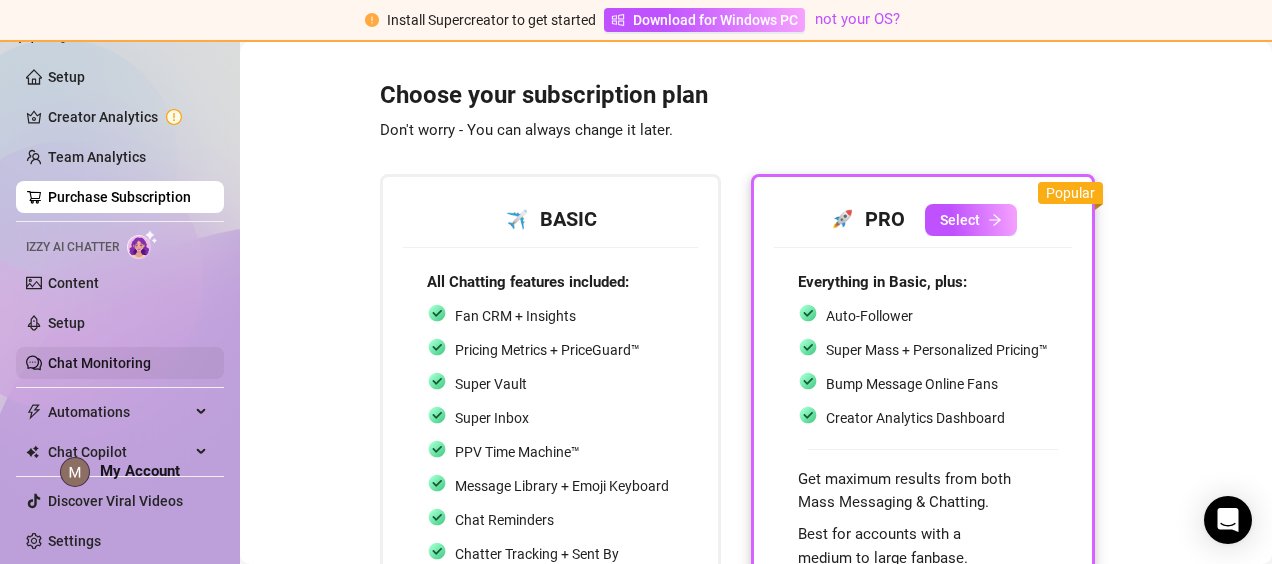 click on "Chat Monitoring" at bounding box center [99, 363] 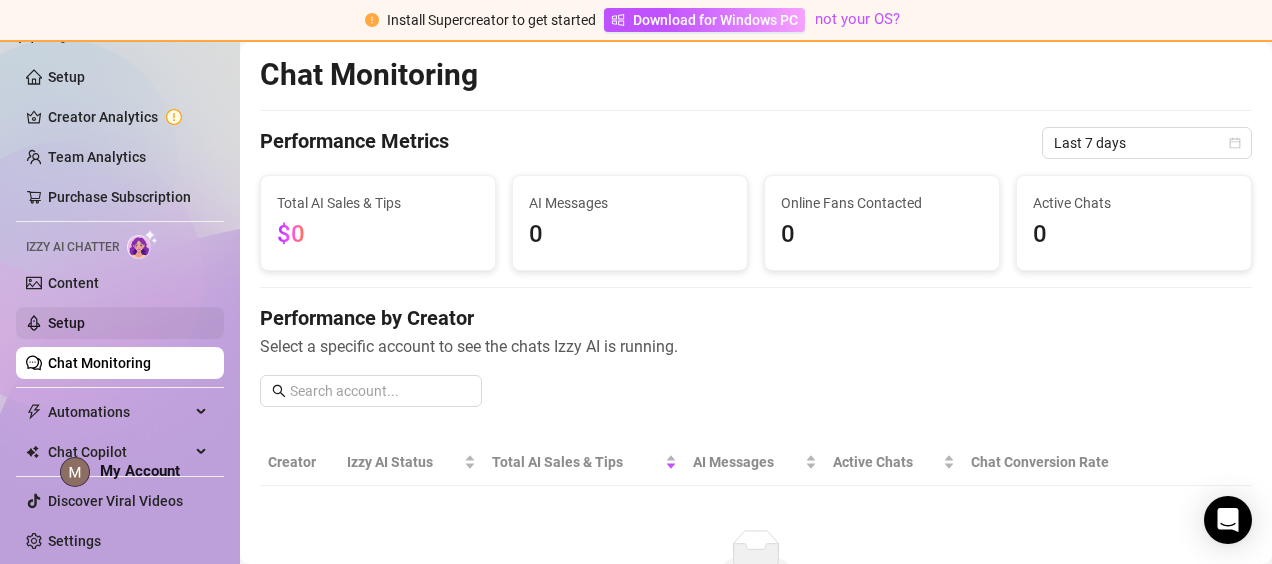 click on "Setup" at bounding box center (66, 323) 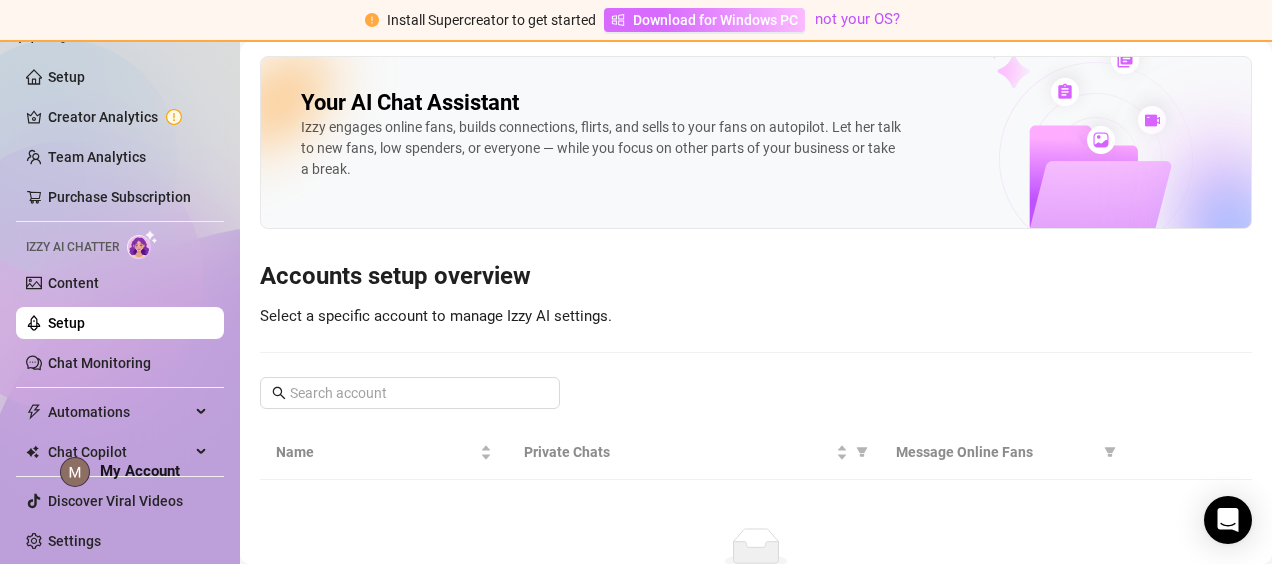 click on "Download for Windows PC" at bounding box center [715, 20] 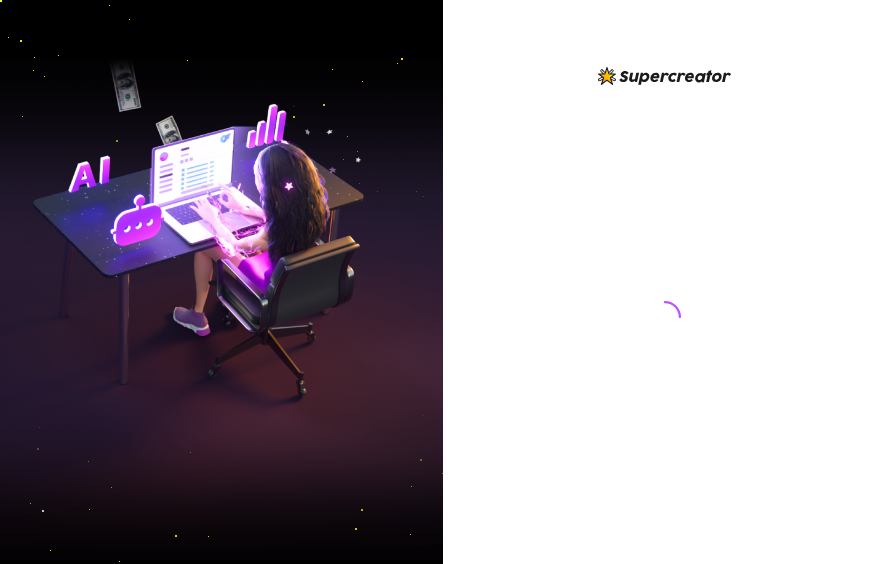 scroll, scrollTop: 0, scrollLeft: 0, axis: both 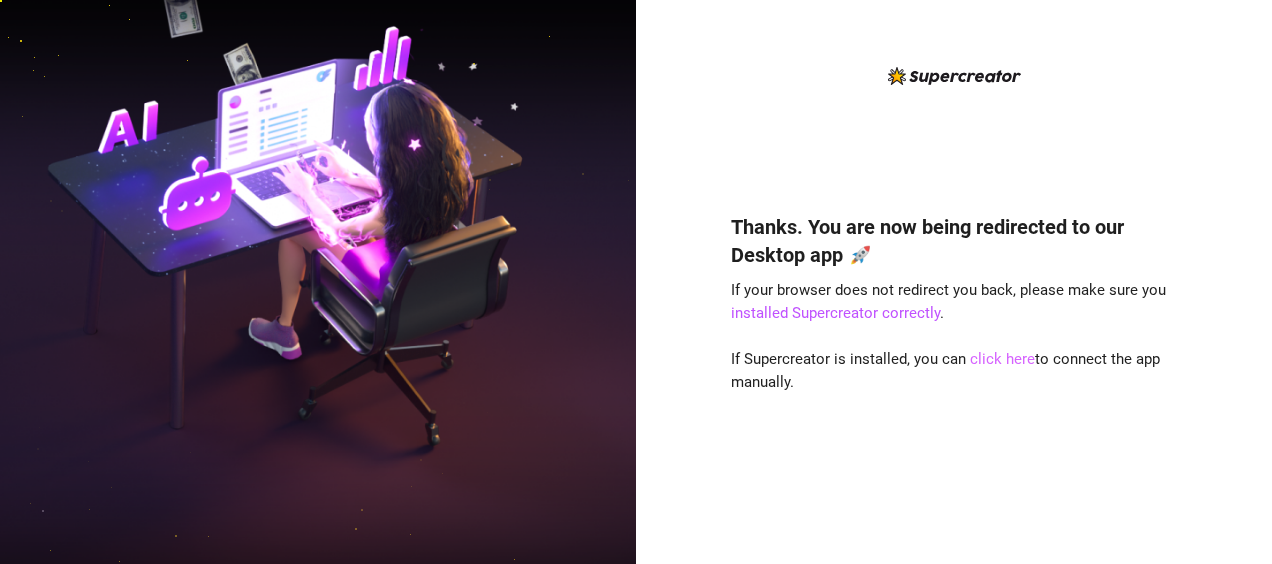 click on "click here" at bounding box center [1002, 359] 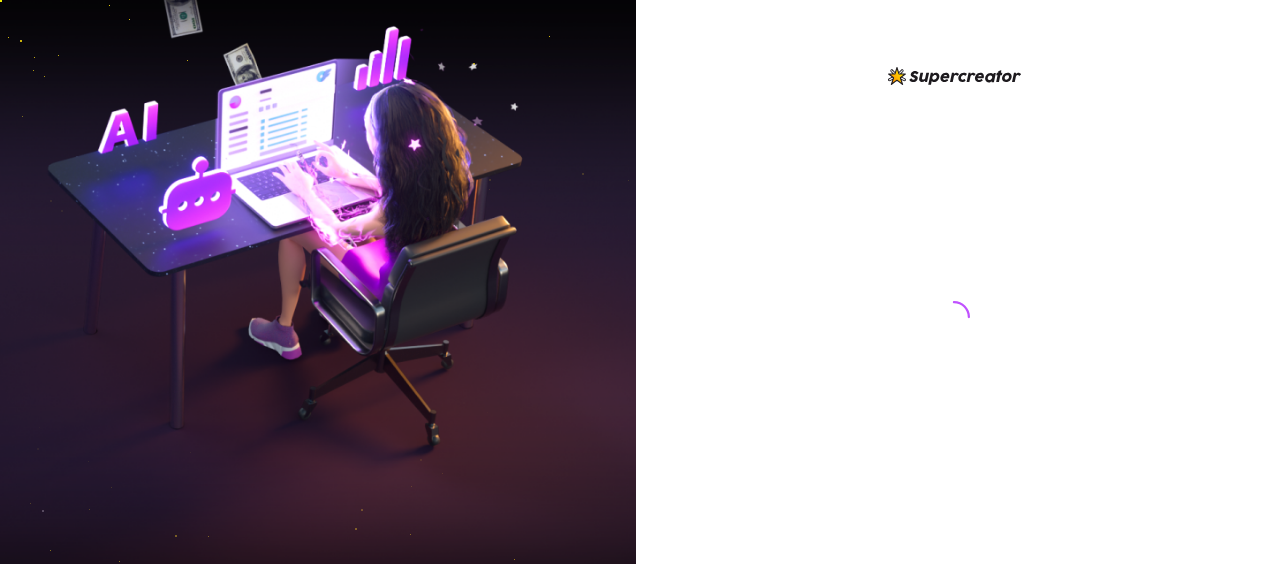 scroll, scrollTop: 0, scrollLeft: 0, axis: both 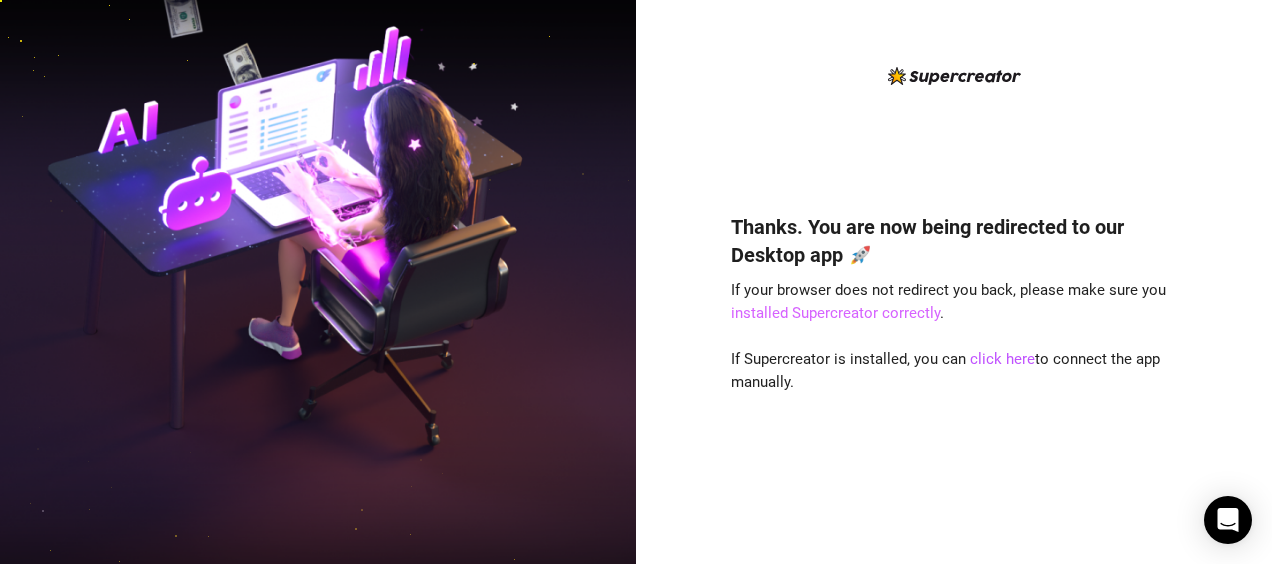 click on "installed Supercreator correctly" at bounding box center (835, 313) 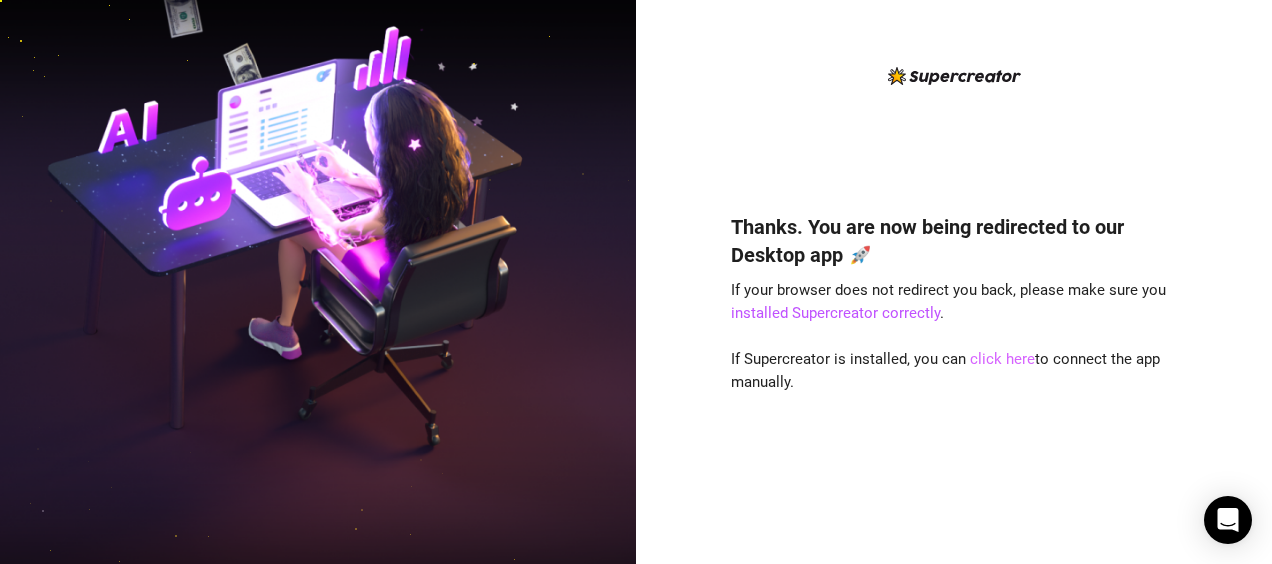 click on "click here" at bounding box center (1002, 359) 